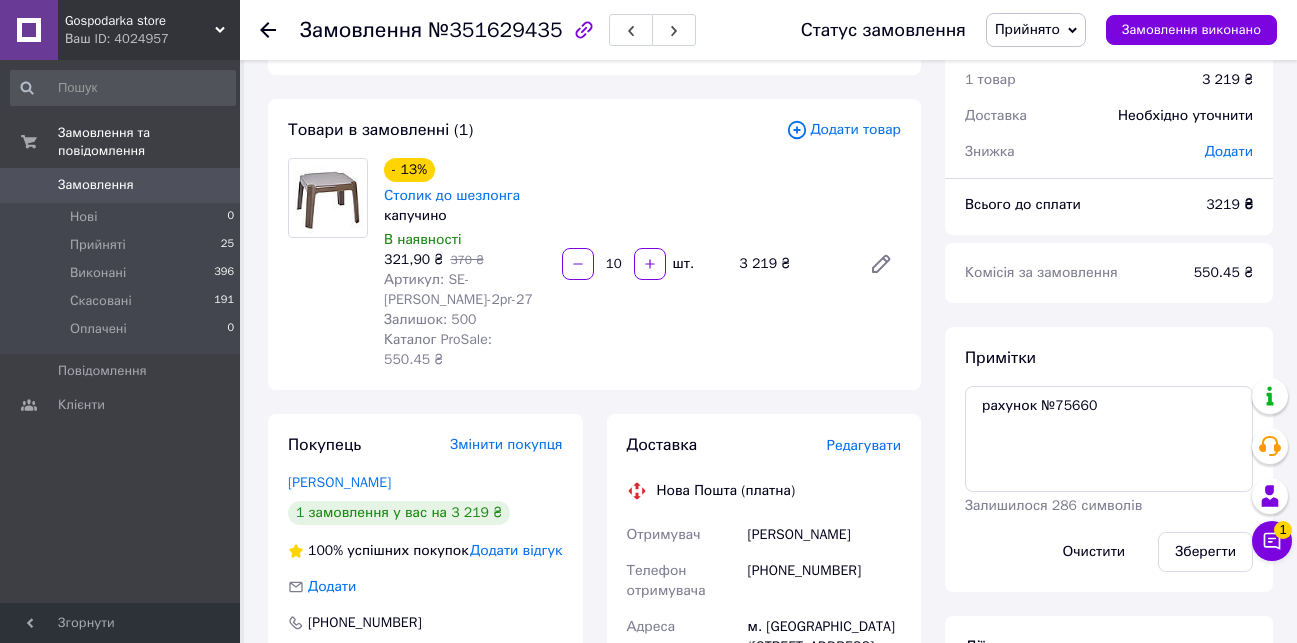 scroll, scrollTop: 0, scrollLeft: 0, axis: both 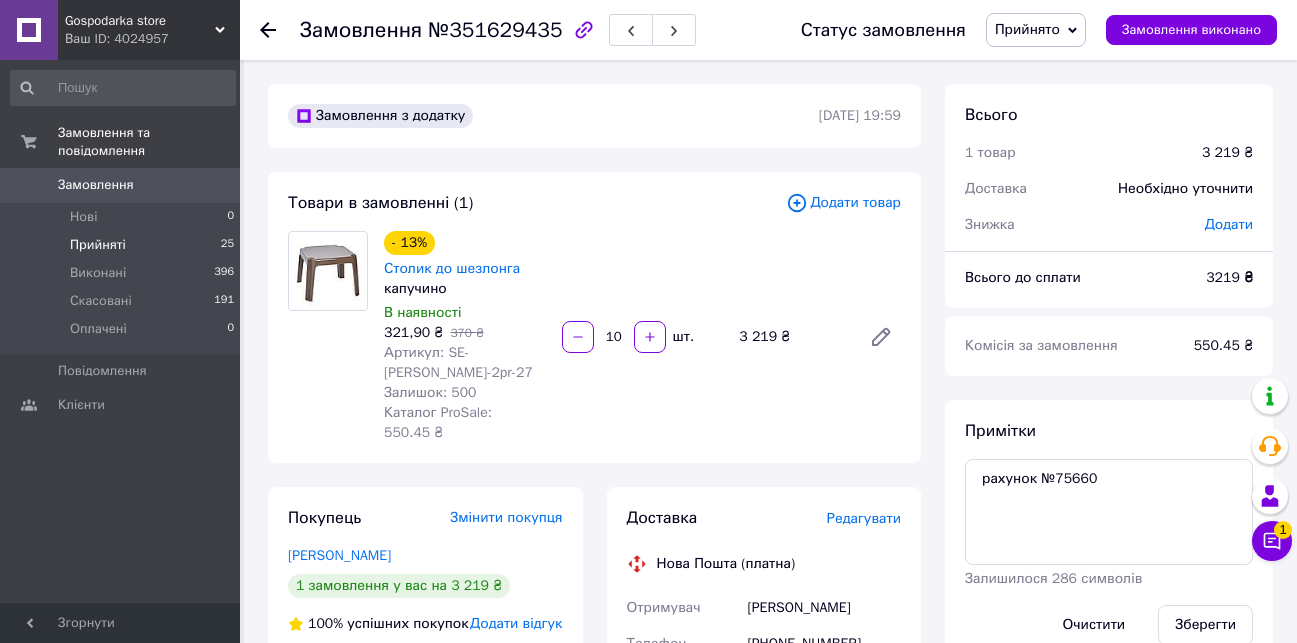 click on "Прийняті 25" at bounding box center [123, 245] 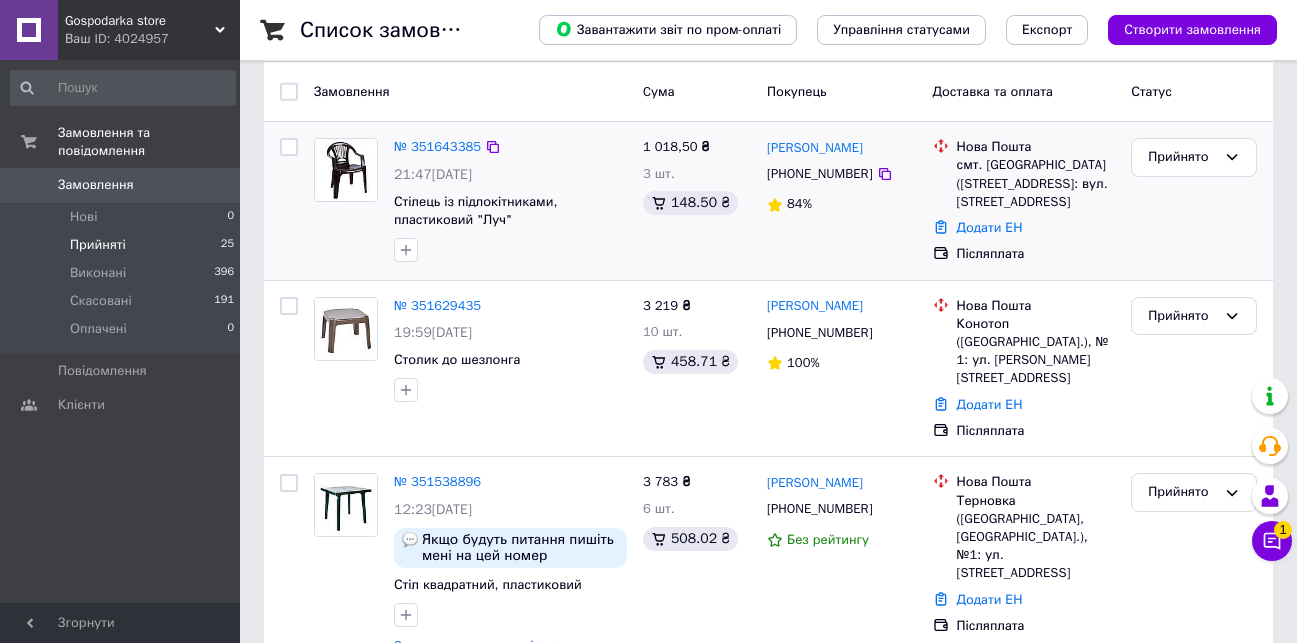 scroll, scrollTop: 200, scrollLeft: 0, axis: vertical 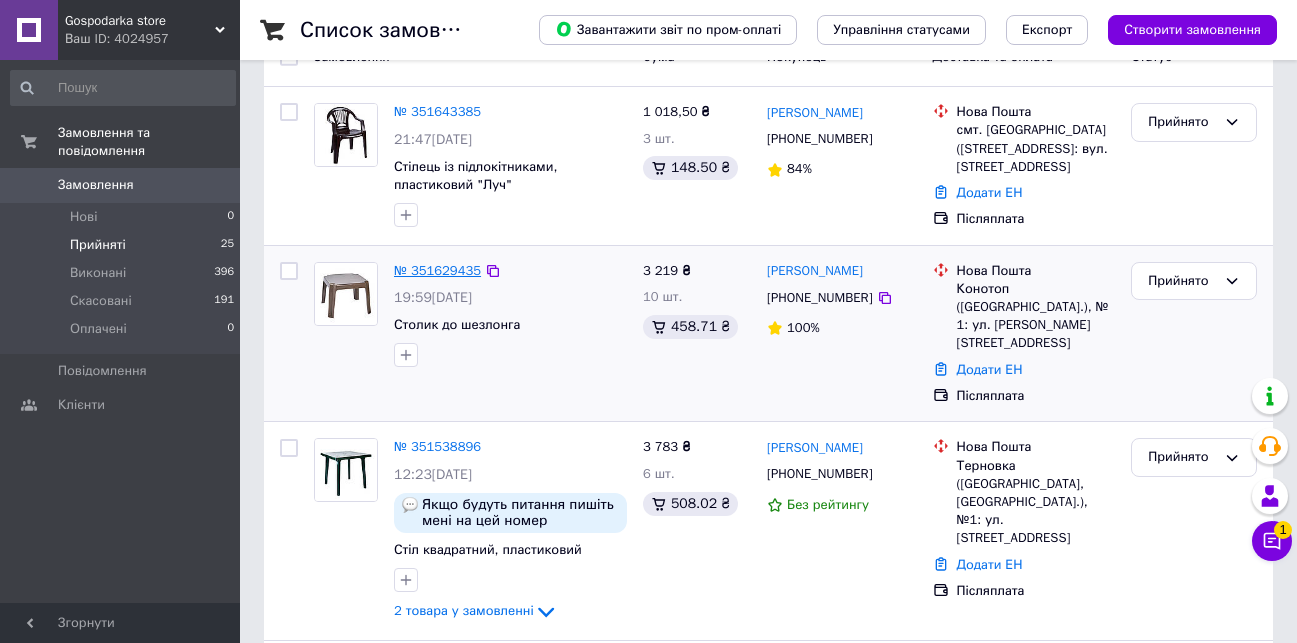 click on "№ 351629435" at bounding box center [437, 270] 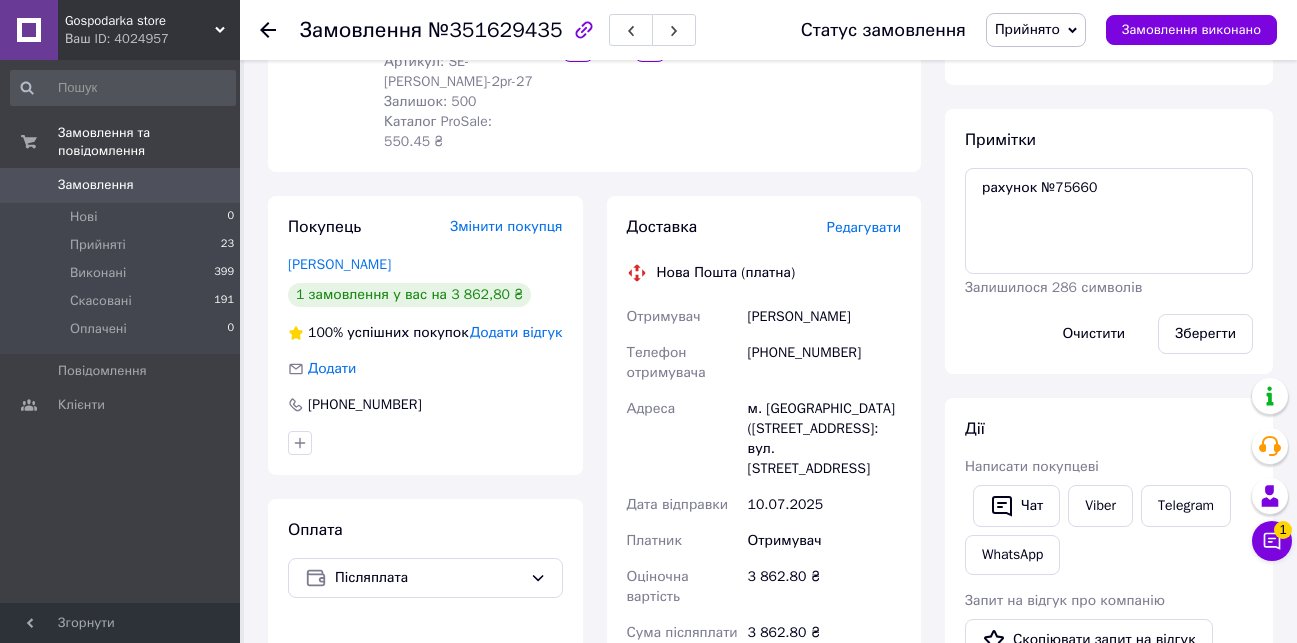 scroll, scrollTop: 300, scrollLeft: 0, axis: vertical 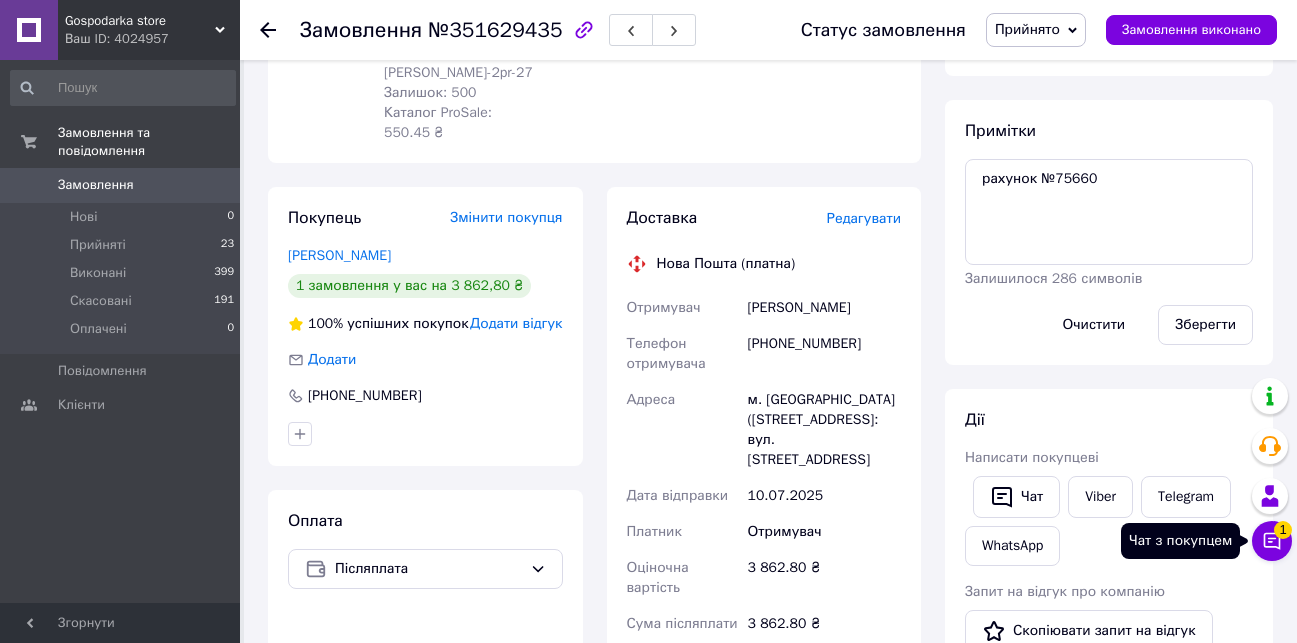 click 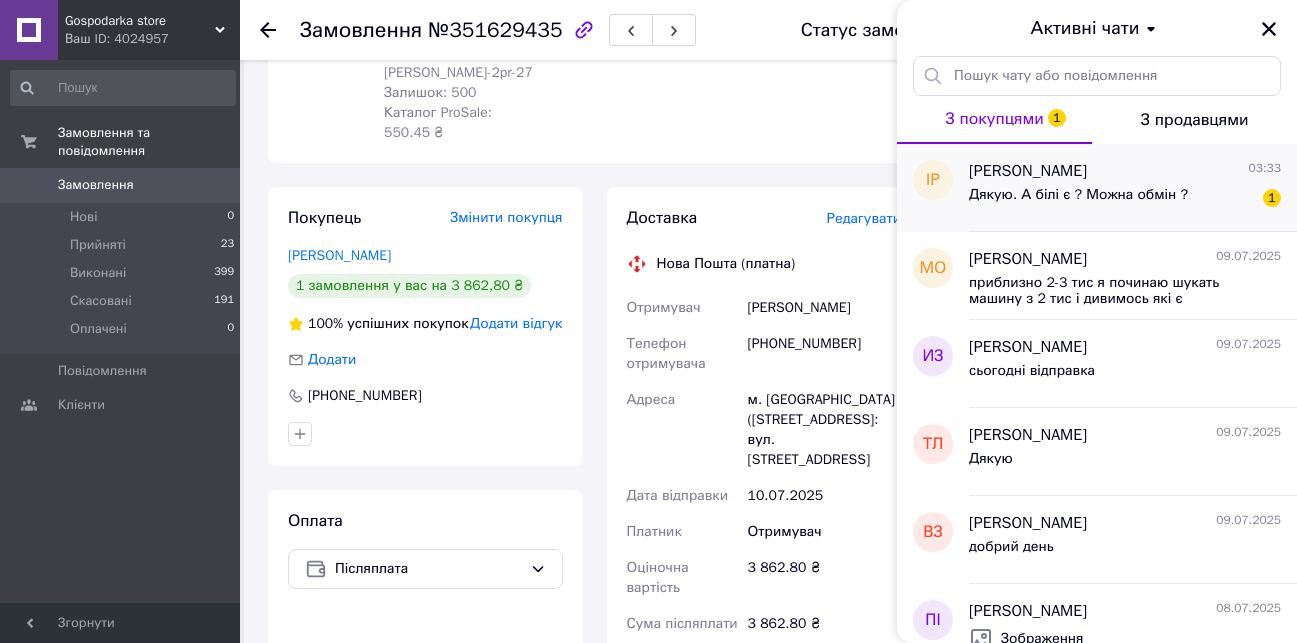 click on "[PERSON_NAME] 03:33 Дякую. А білі є ? Можна обмін ? 1" at bounding box center [1133, 188] 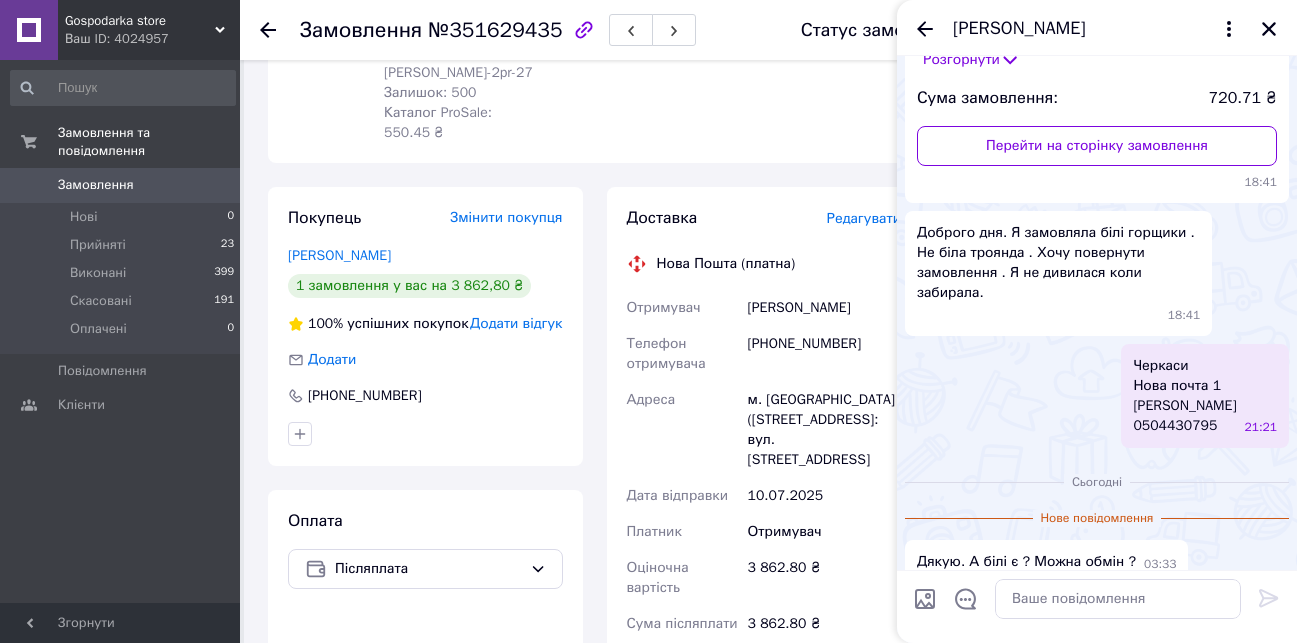 scroll, scrollTop: 241, scrollLeft: 0, axis: vertical 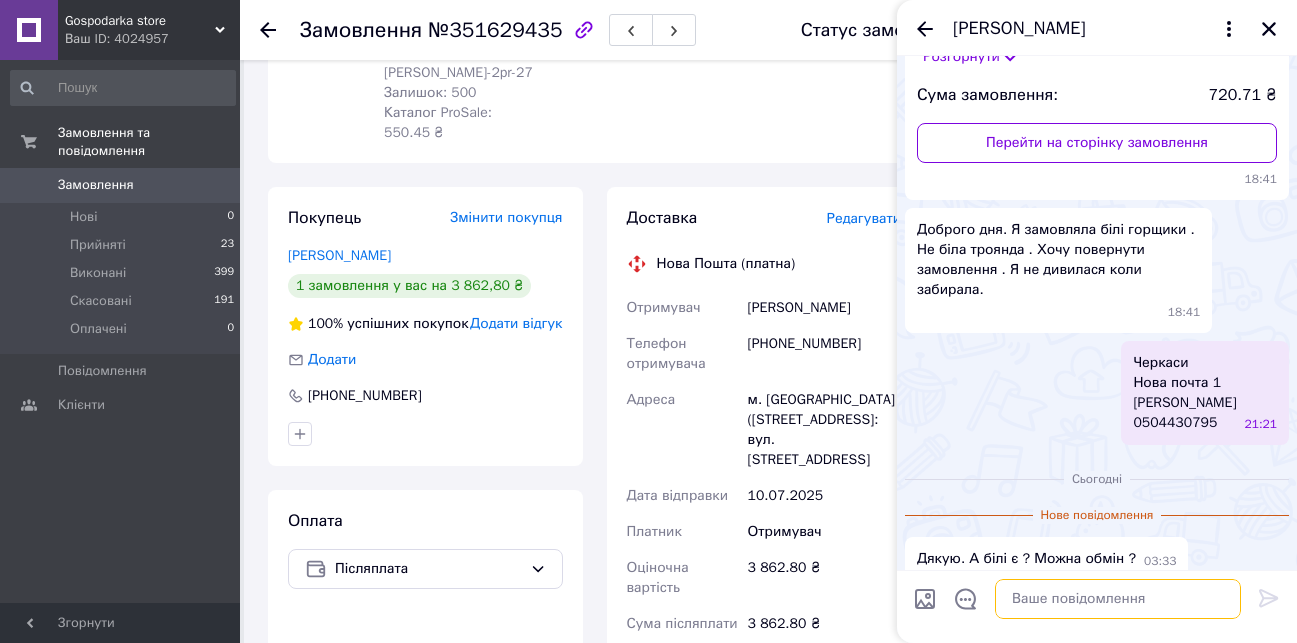 click at bounding box center [1118, 599] 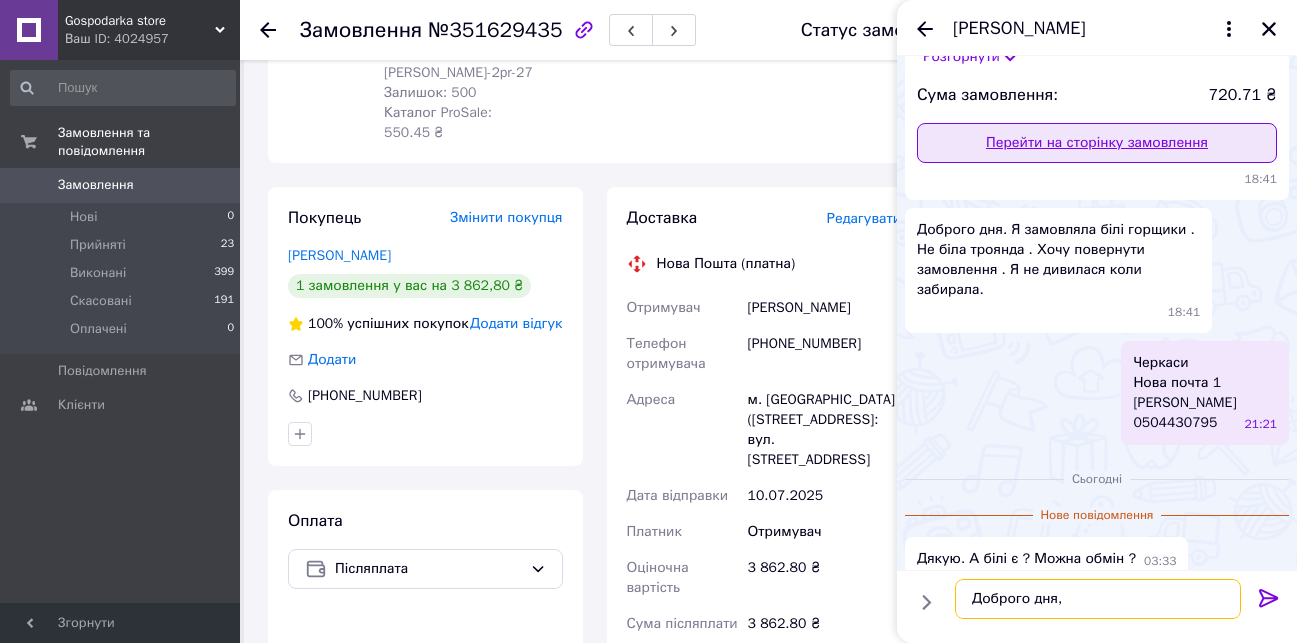 type on "Доброго дня," 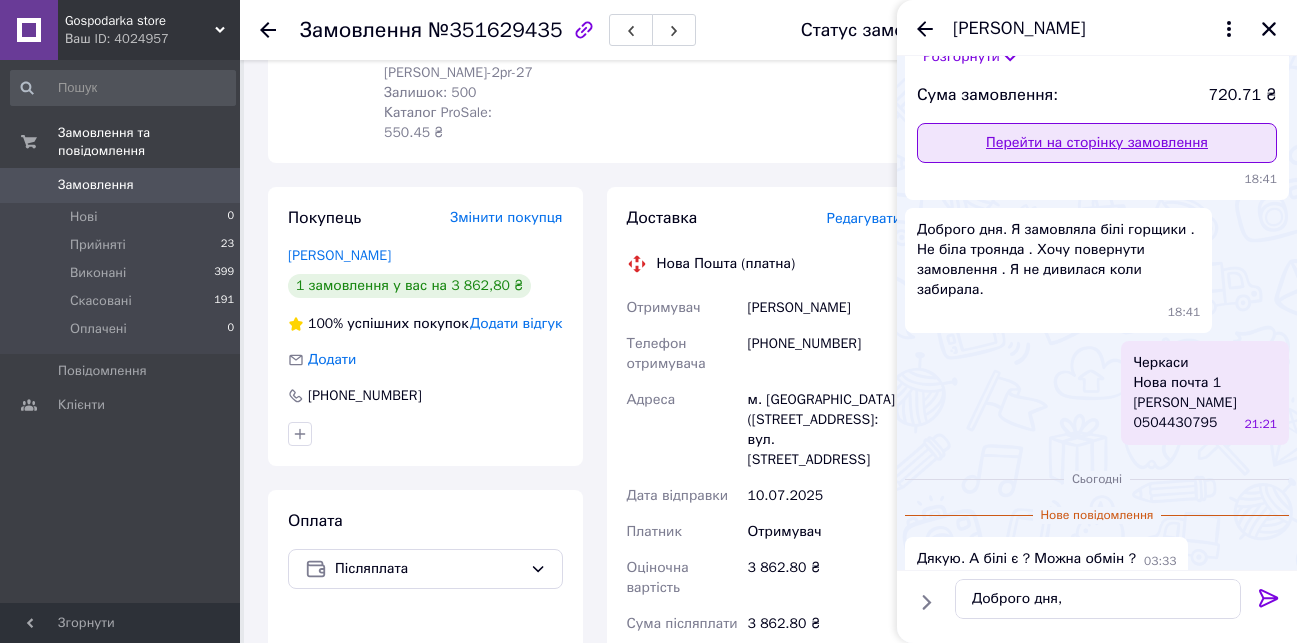 click on "Перейти на сторінку замовлення" at bounding box center [1097, 143] 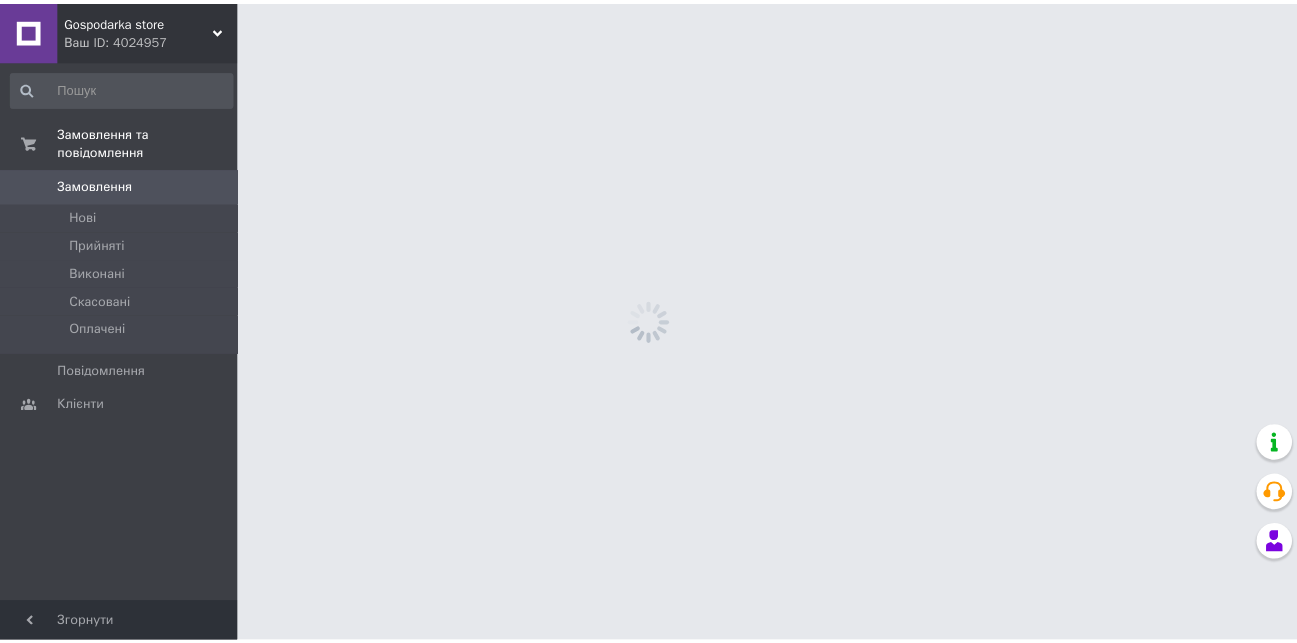scroll, scrollTop: 0, scrollLeft: 0, axis: both 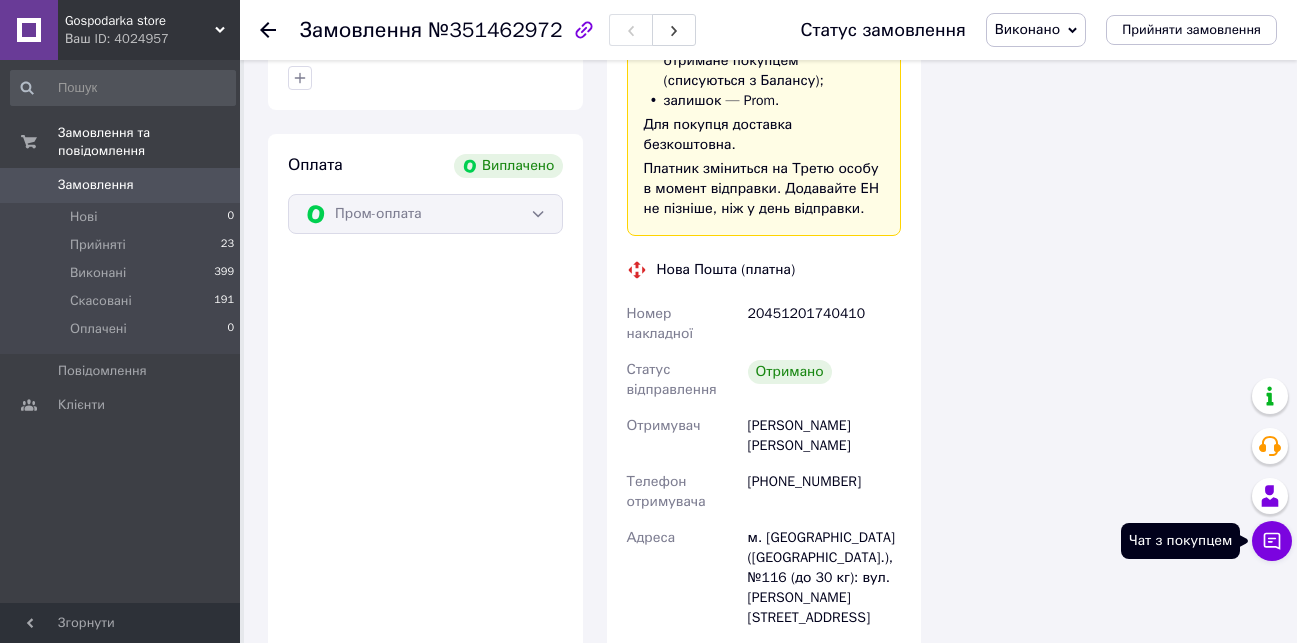 click 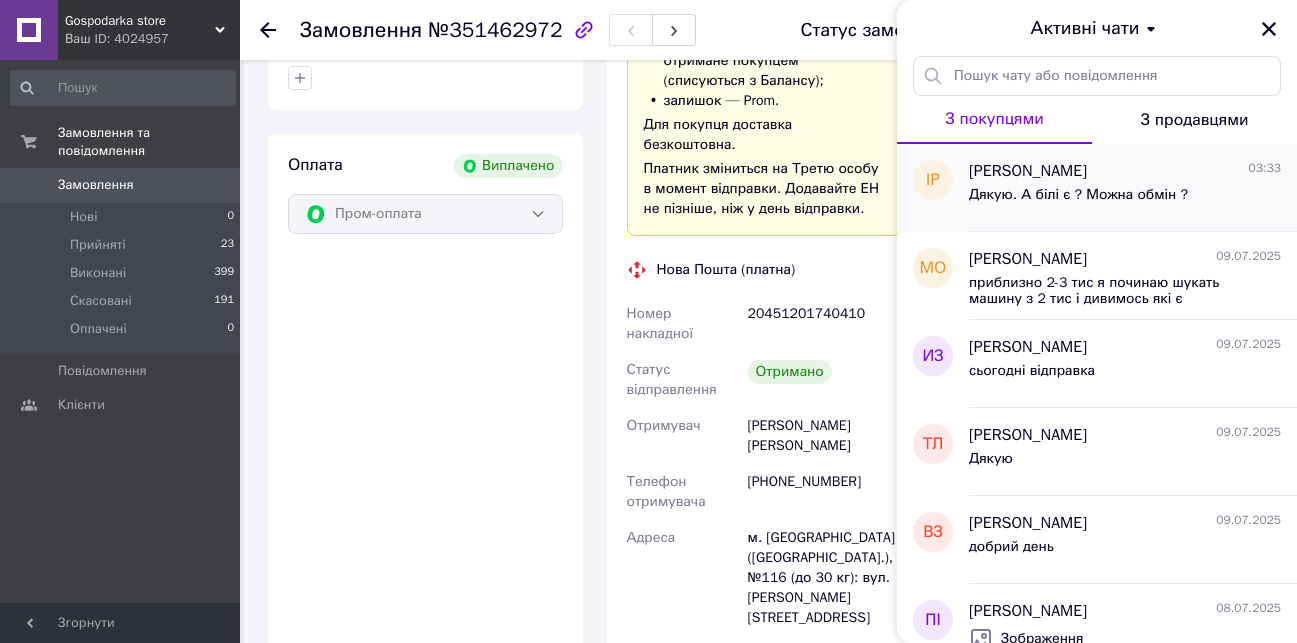 click on "Інна Рацієвська 03:33 Дякую. А білі є ? Можна обмін ?" at bounding box center (1133, 188) 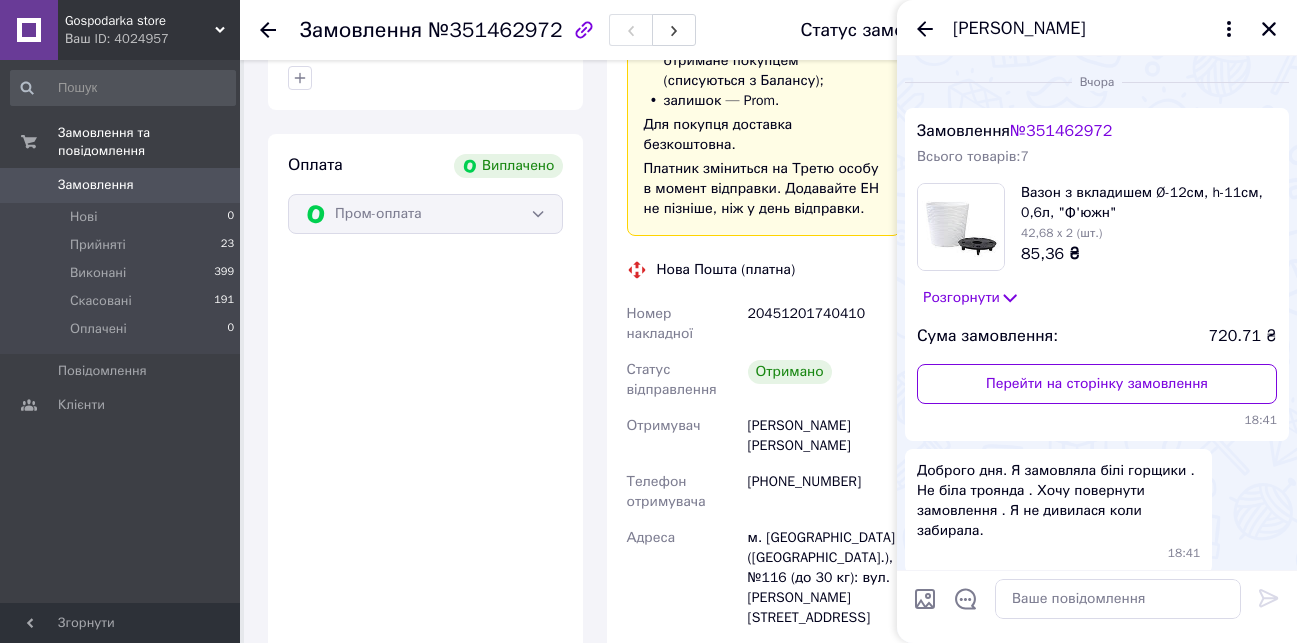 scroll, scrollTop: 209, scrollLeft: 0, axis: vertical 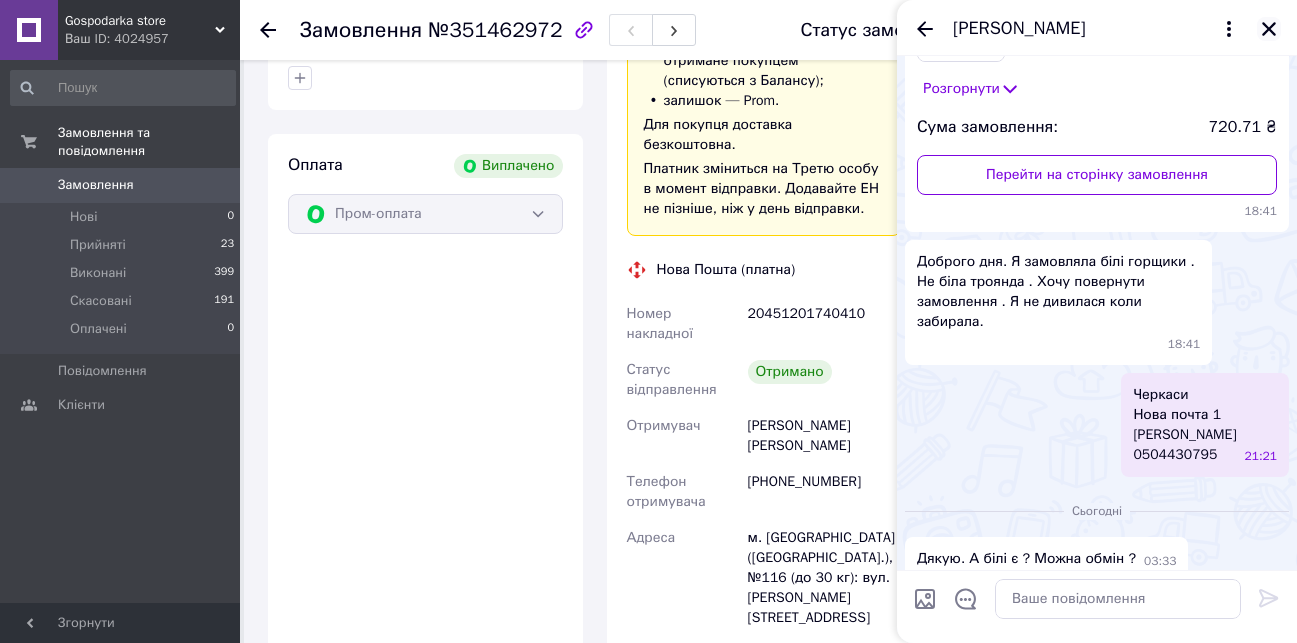 click 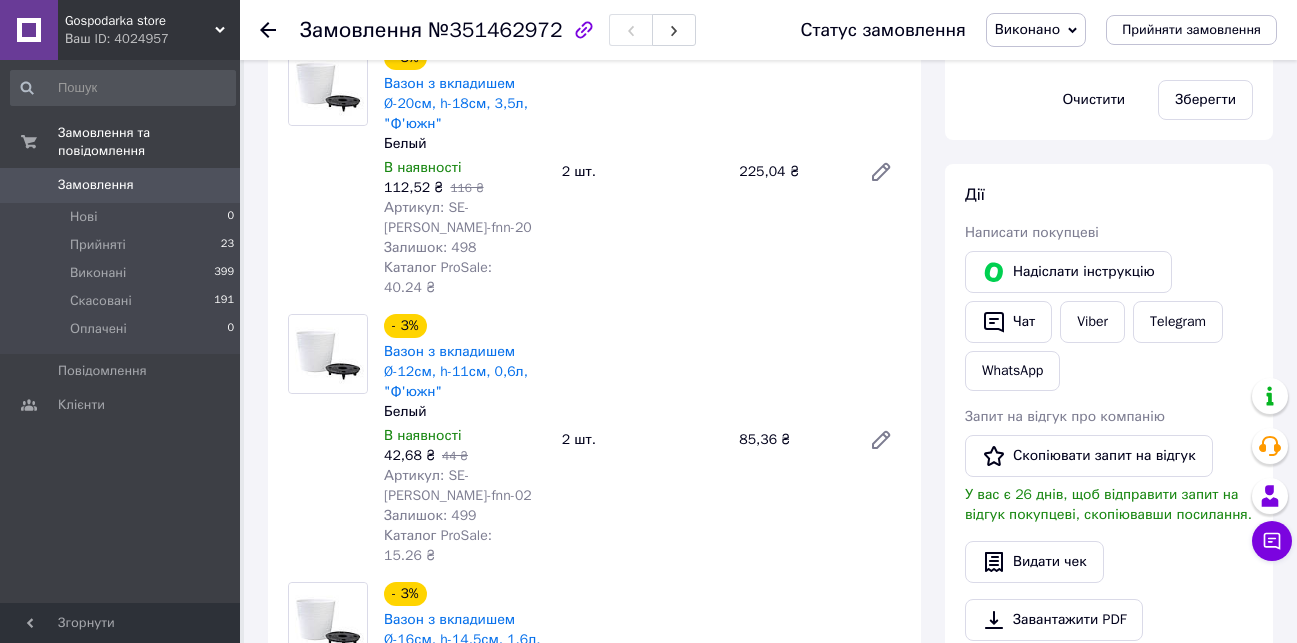 scroll, scrollTop: 300, scrollLeft: 0, axis: vertical 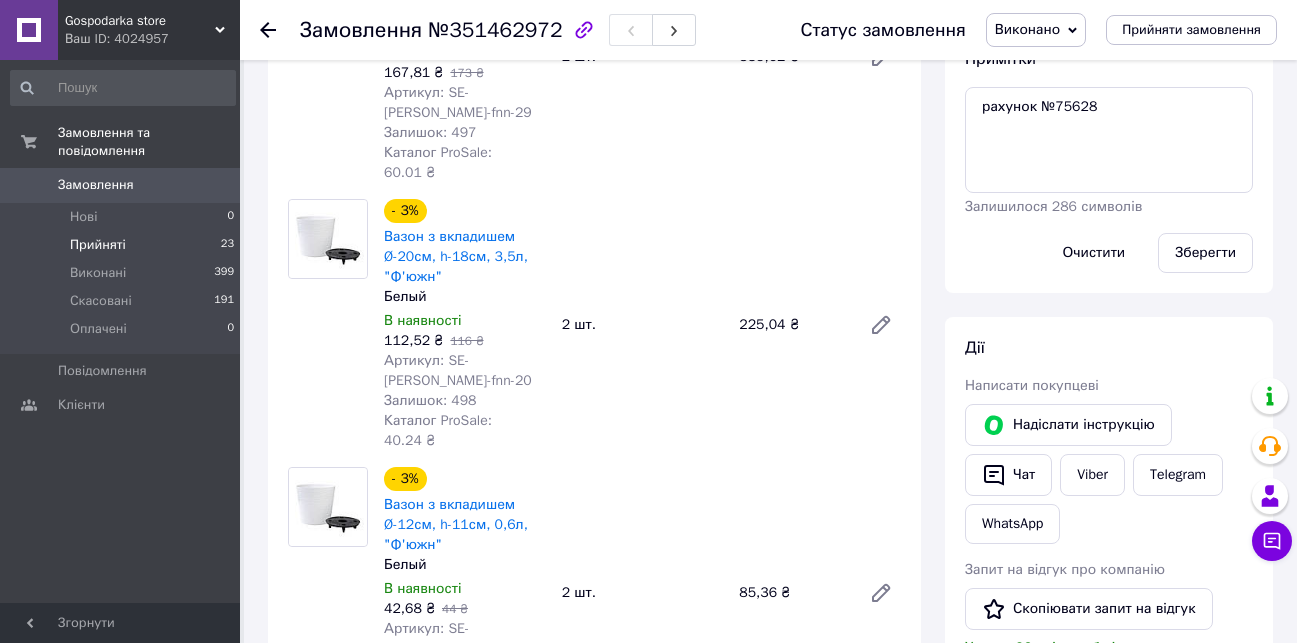 click on "Прийняті 23" at bounding box center (123, 245) 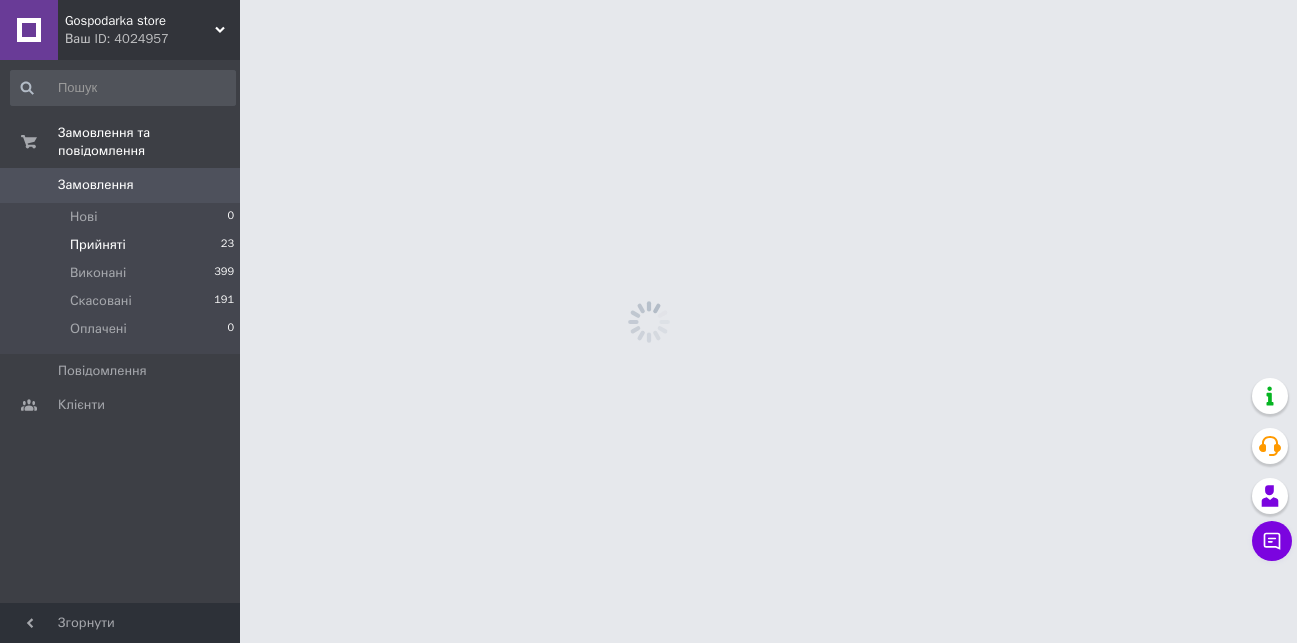 scroll, scrollTop: 0, scrollLeft: 0, axis: both 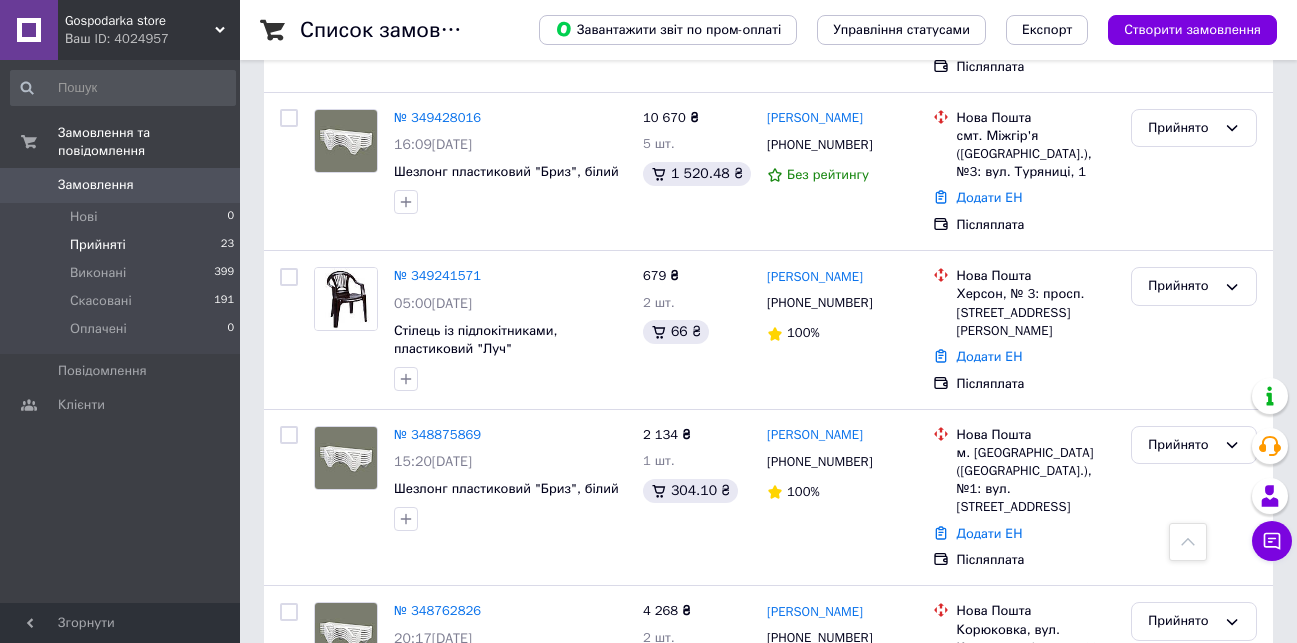 click on "Наступна" at bounding box center (405, 789) 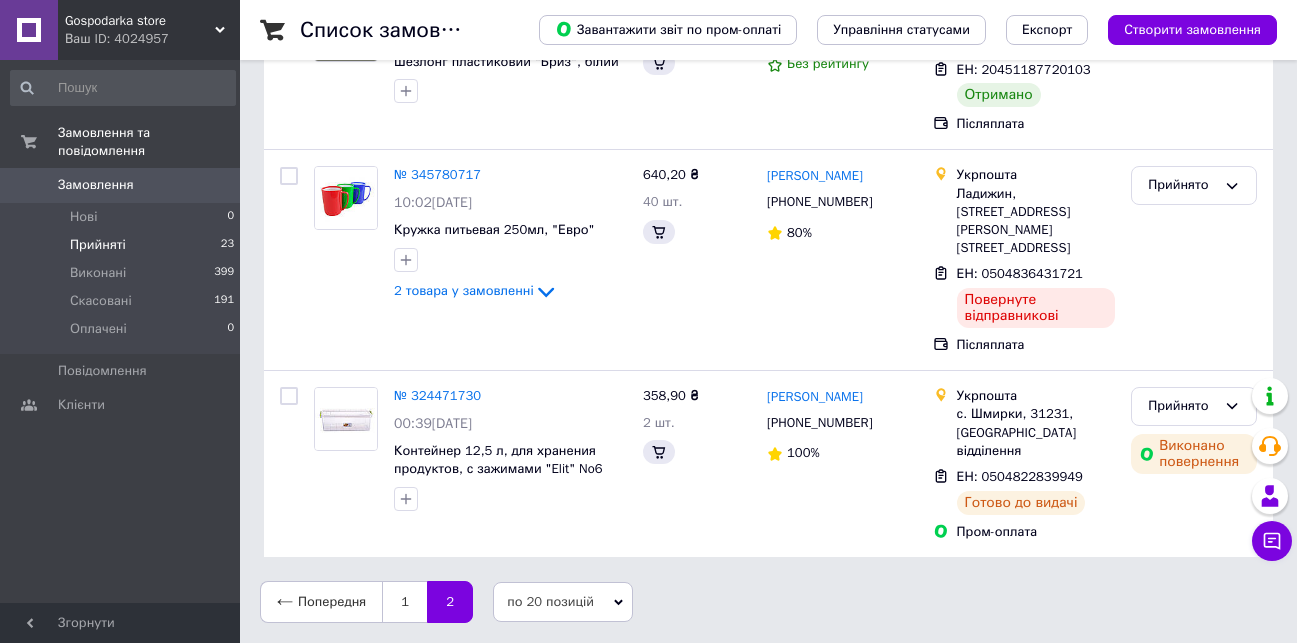 scroll, scrollTop: 0, scrollLeft: 0, axis: both 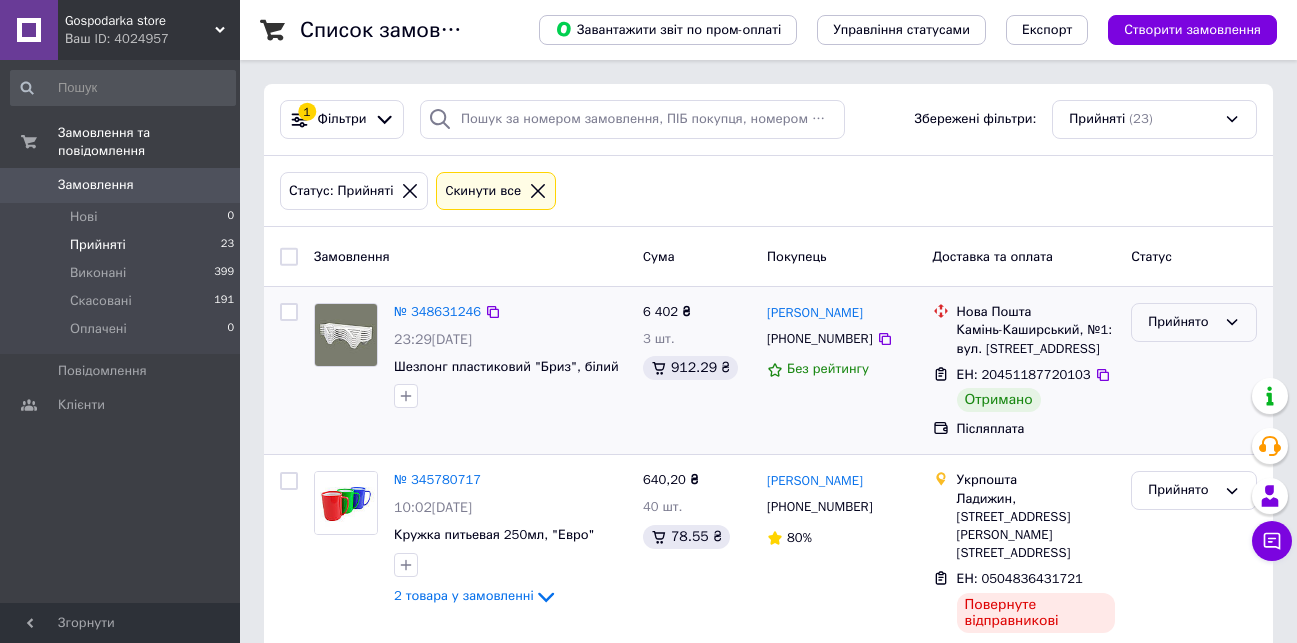 click on "Прийнято" at bounding box center [1182, 322] 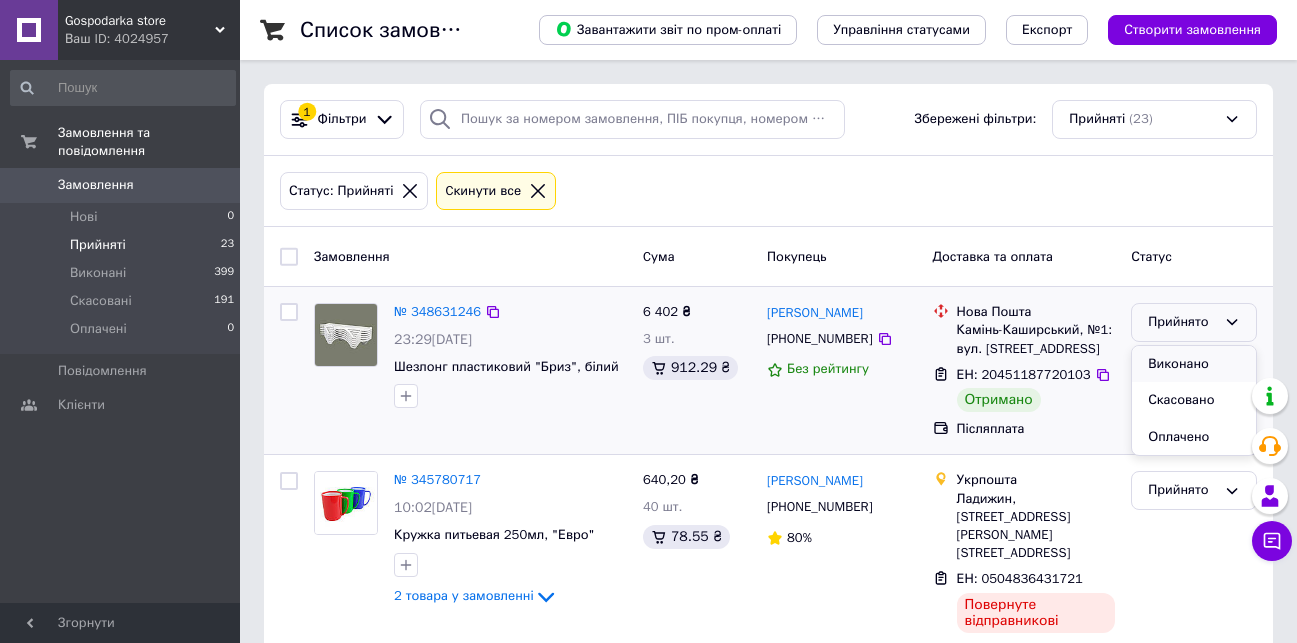click on "Виконано" at bounding box center [1194, 364] 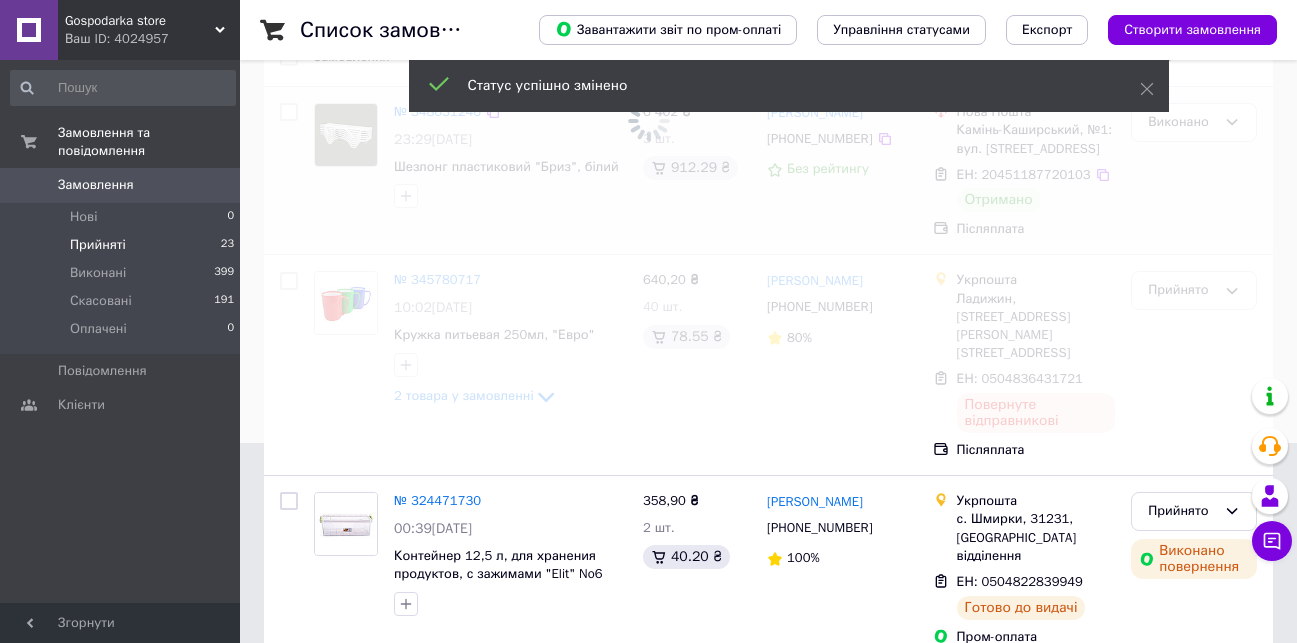 scroll, scrollTop: 251, scrollLeft: 0, axis: vertical 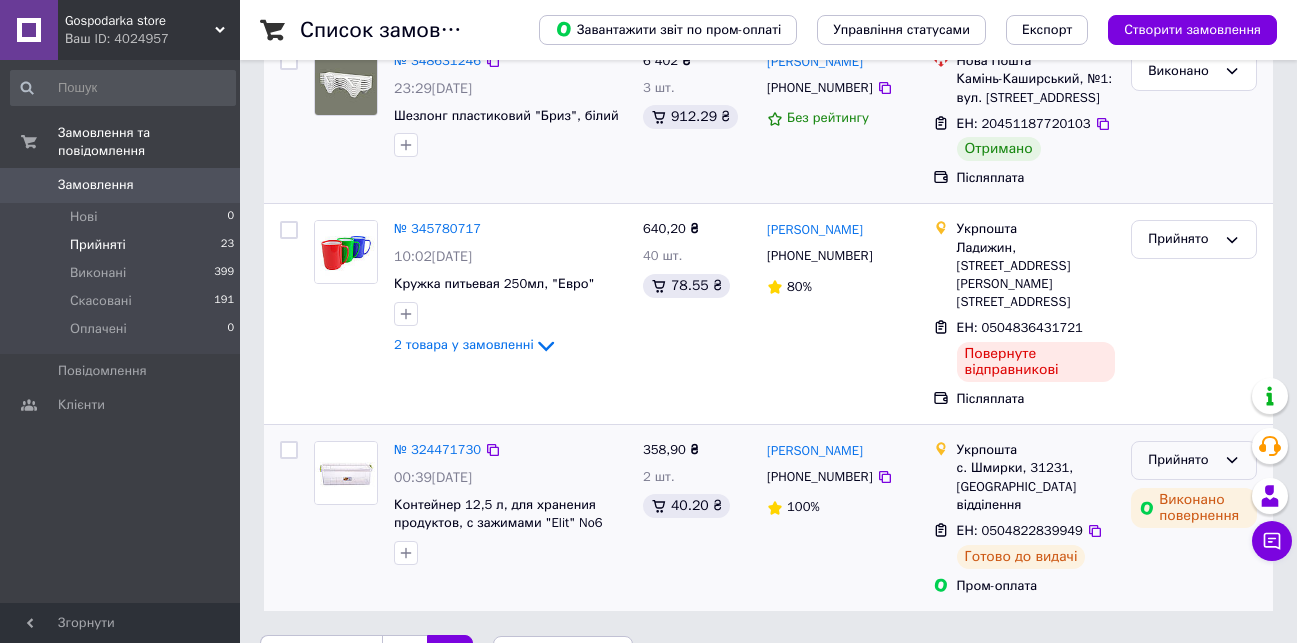click on "Прийнято" at bounding box center (1182, 460) 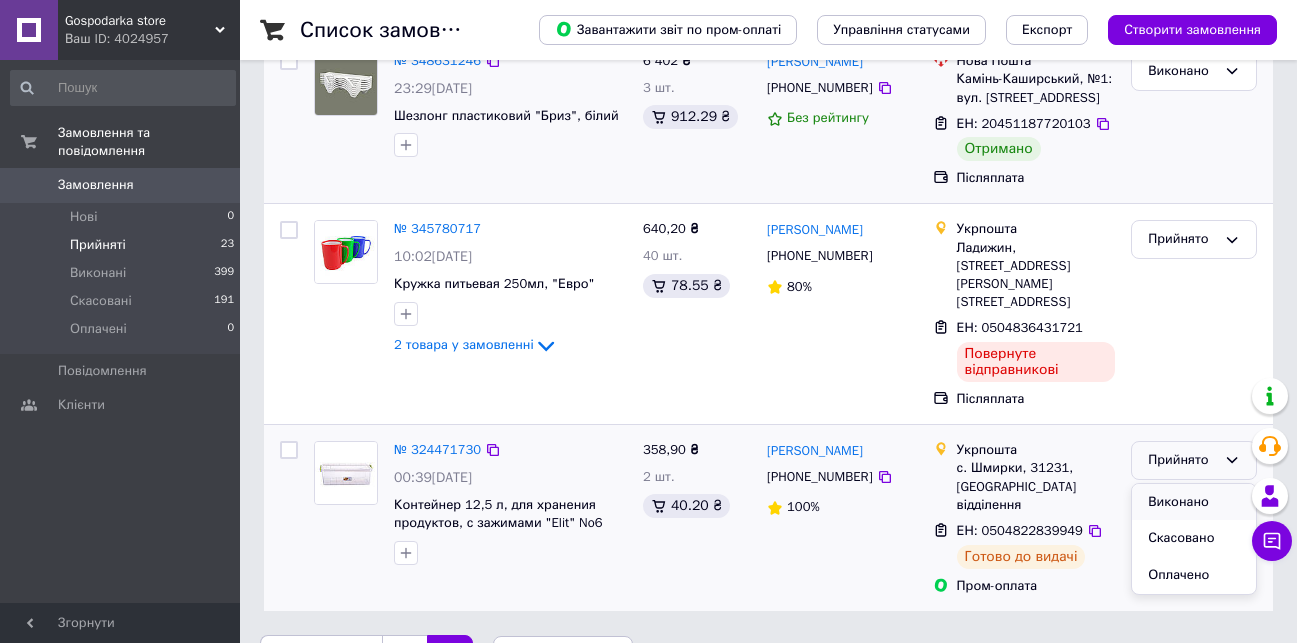 click on "Виконано" at bounding box center [1194, 502] 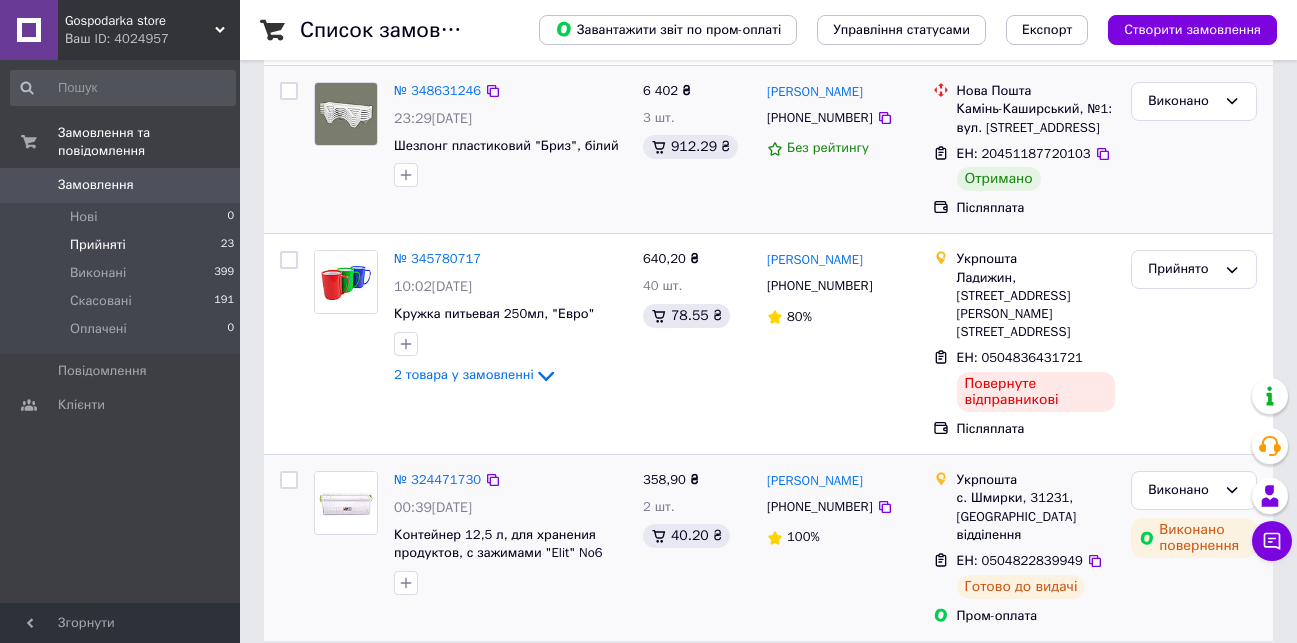 scroll, scrollTop: 251, scrollLeft: 0, axis: vertical 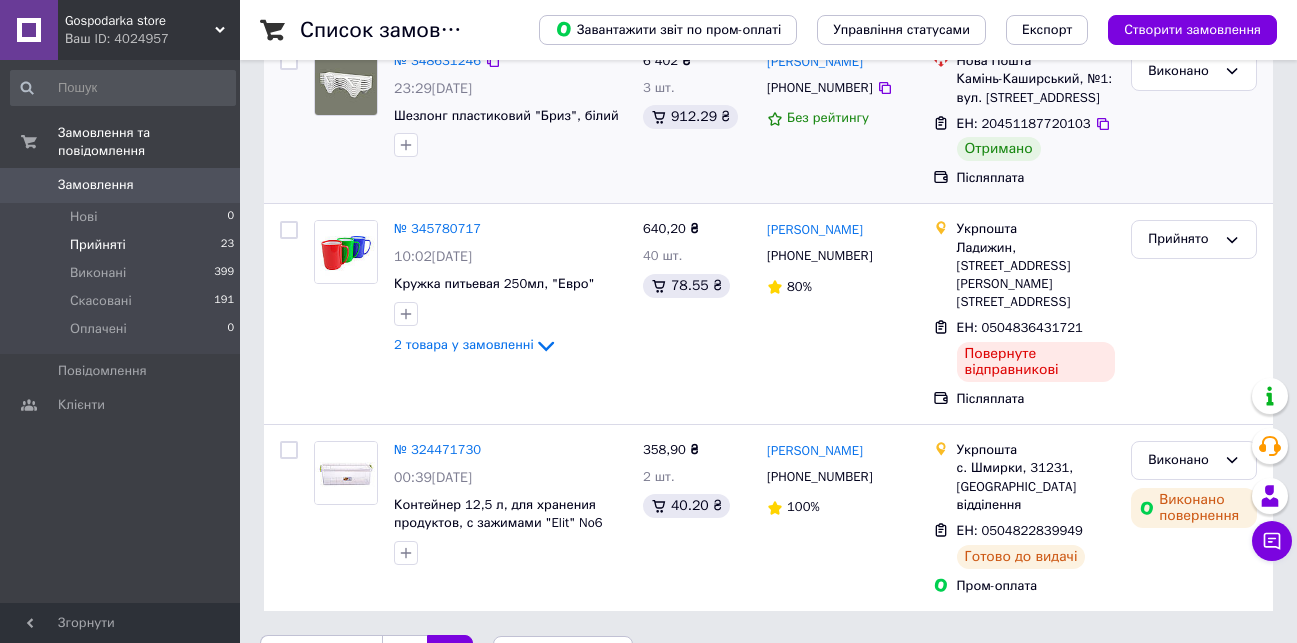 click on "1" at bounding box center [404, 656] 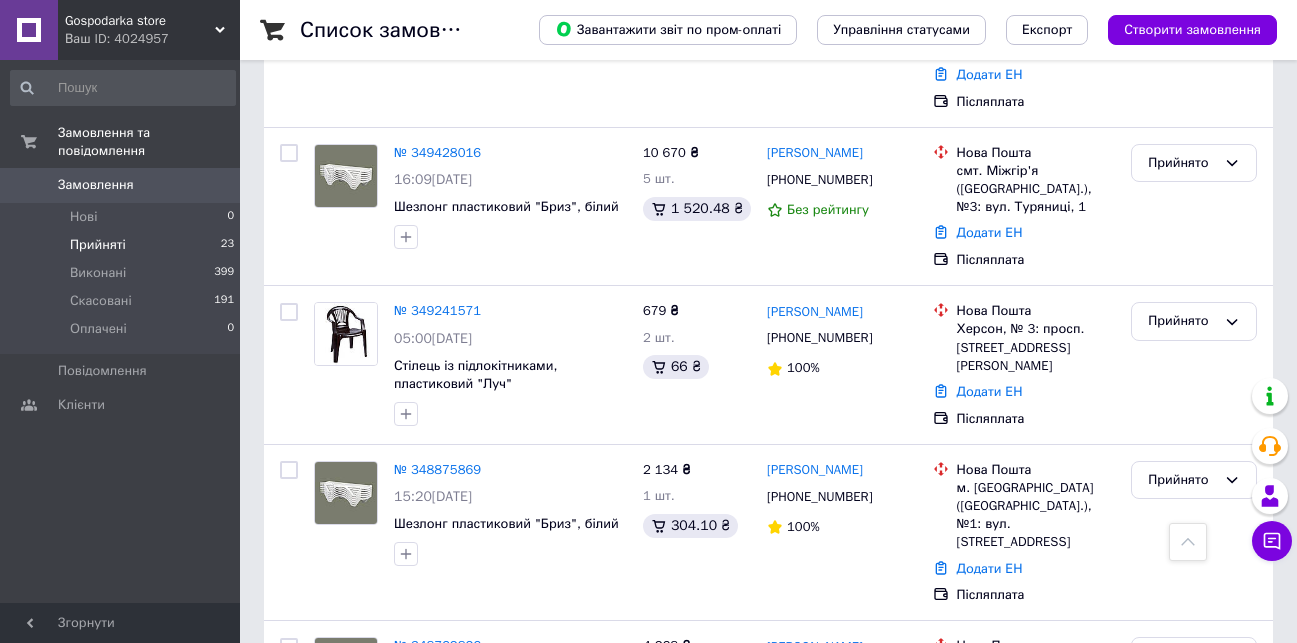 scroll, scrollTop: 3297, scrollLeft: 0, axis: vertical 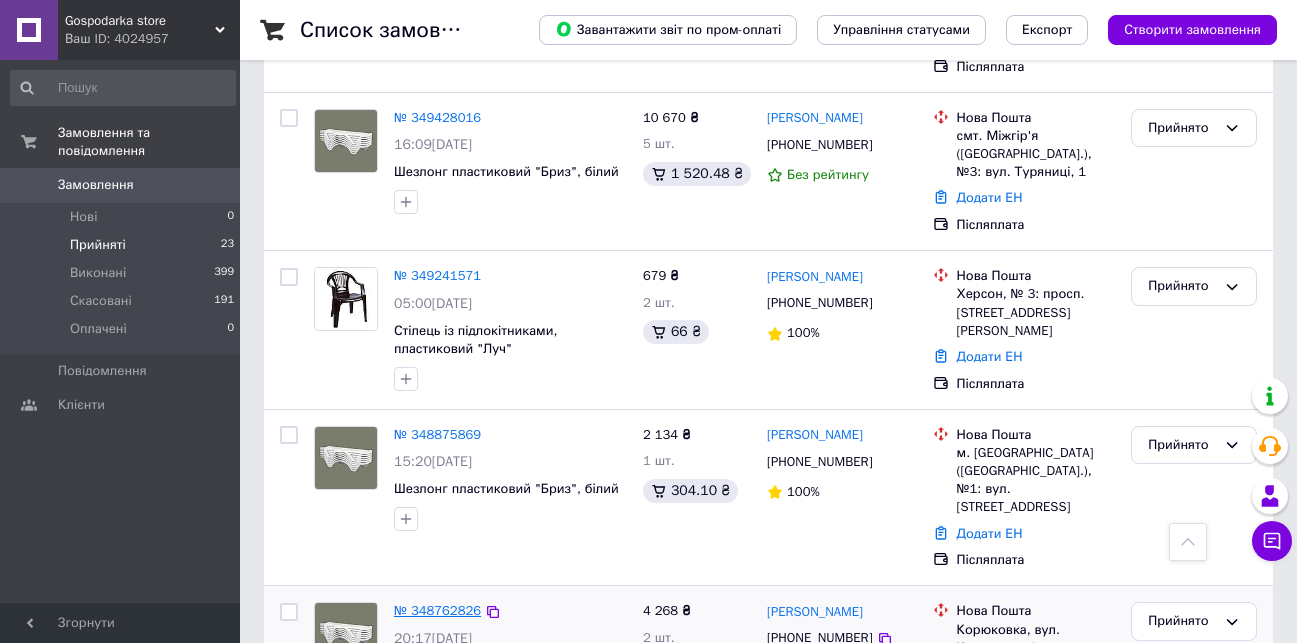 click on "№ 348762826" at bounding box center (437, 610) 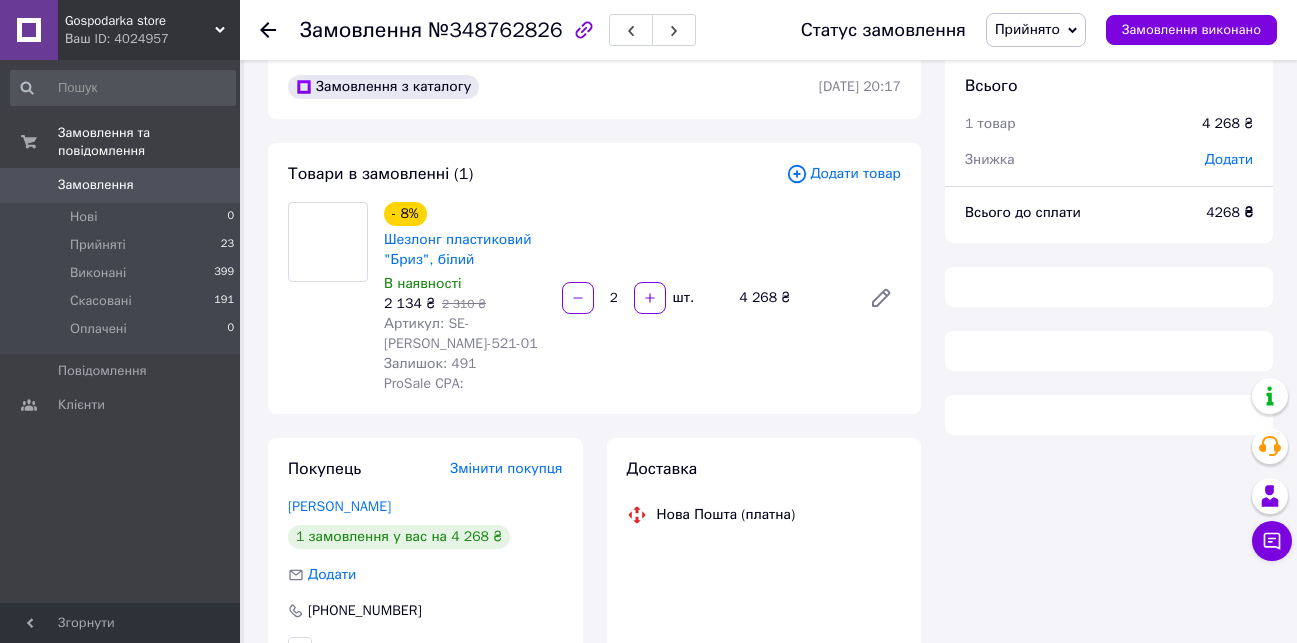 scroll, scrollTop: 0, scrollLeft: 0, axis: both 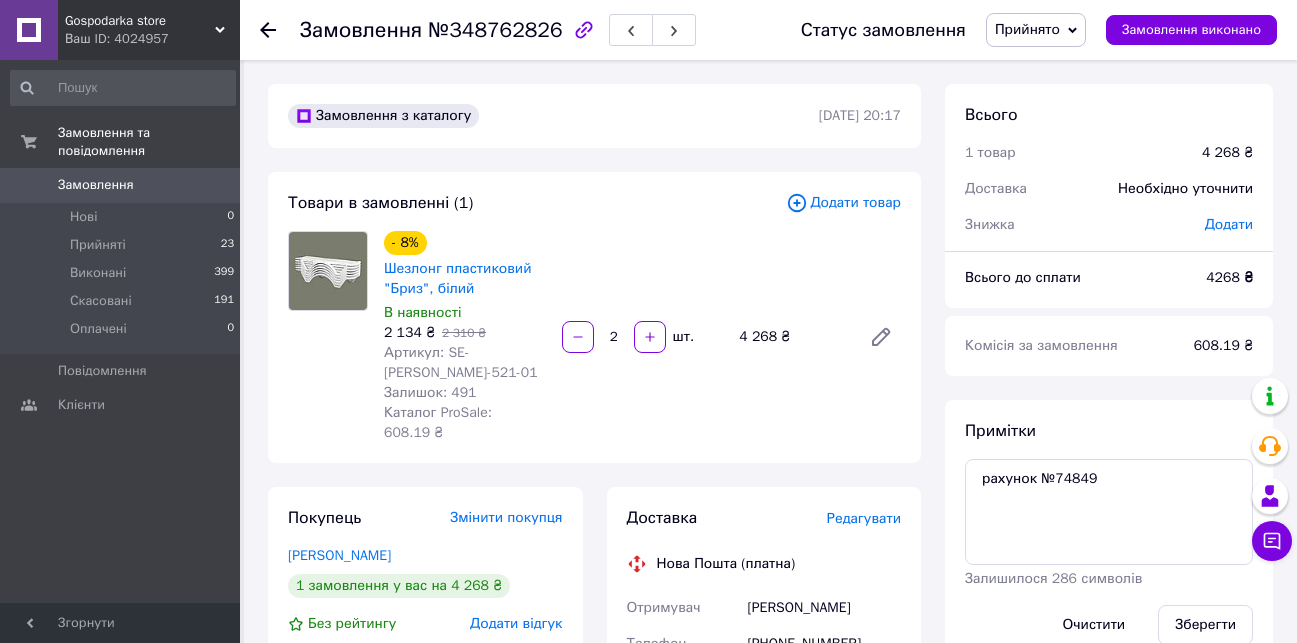 click 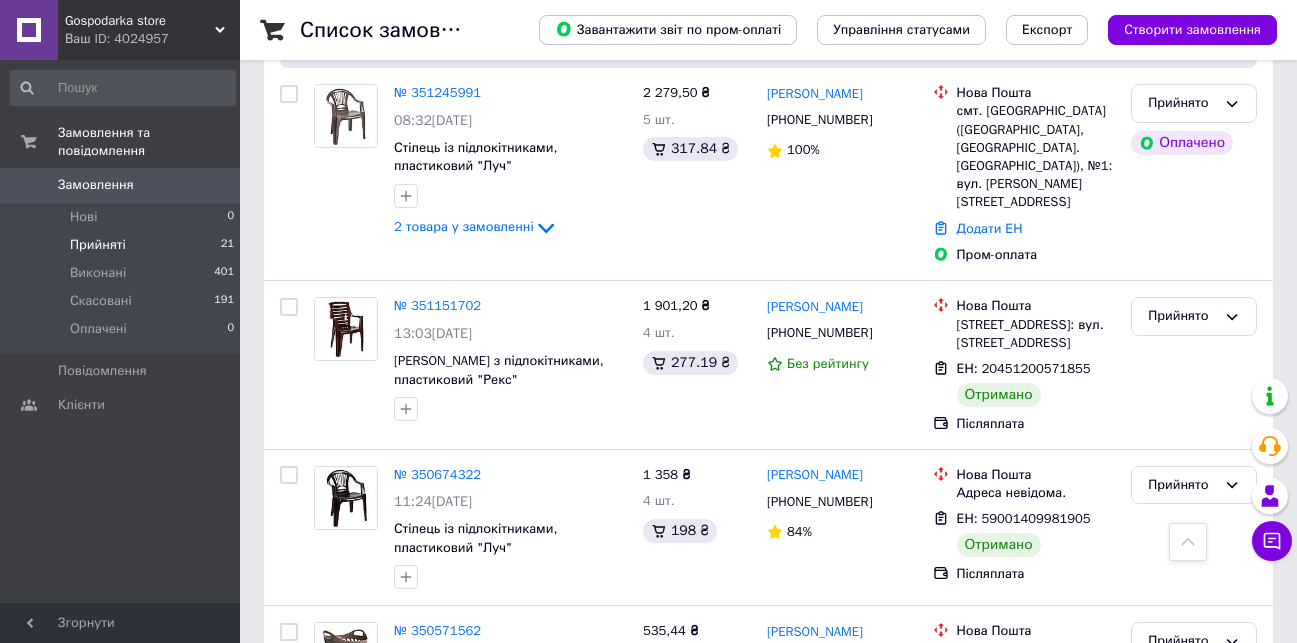 scroll, scrollTop: 2200, scrollLeft: 0, axis: vertical 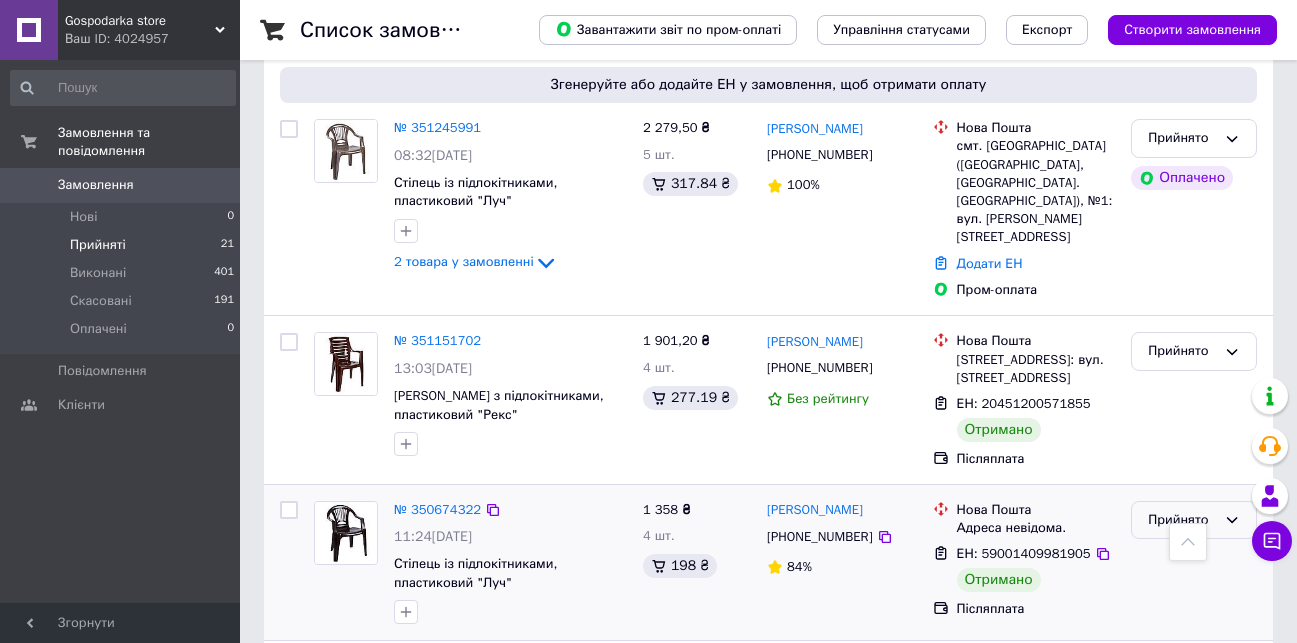 click on "Прийнято" at bounding box center [1182, 520] 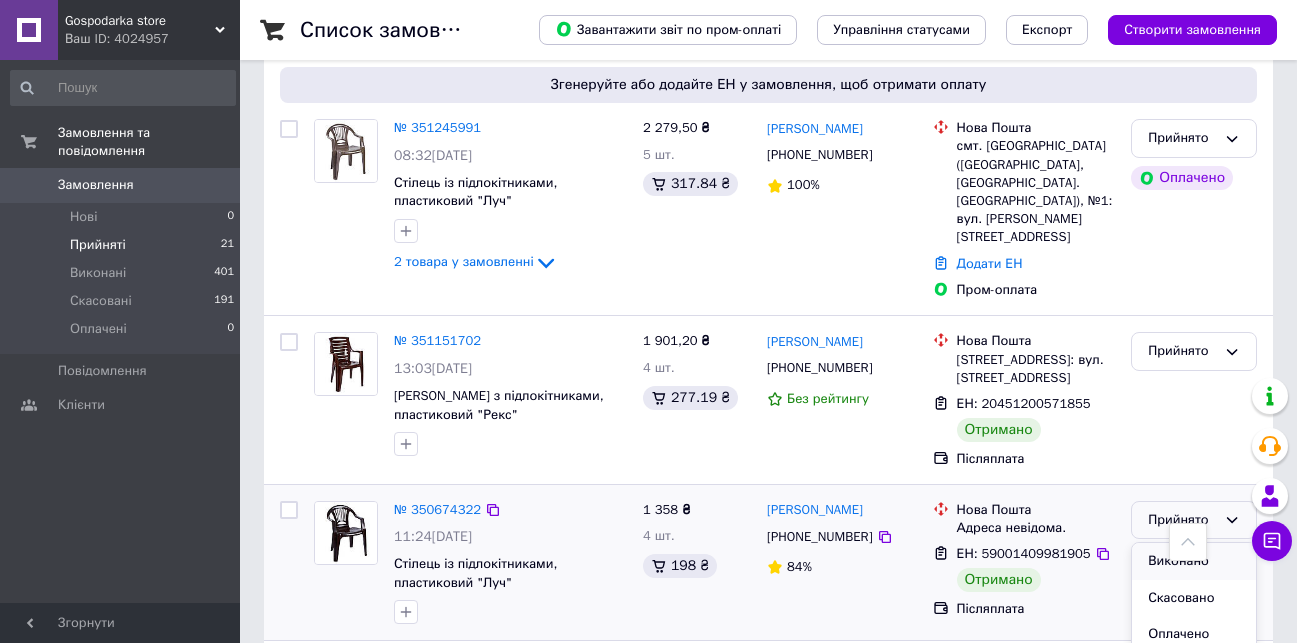 click on "Виконано" at bounding box center [1194, 561] 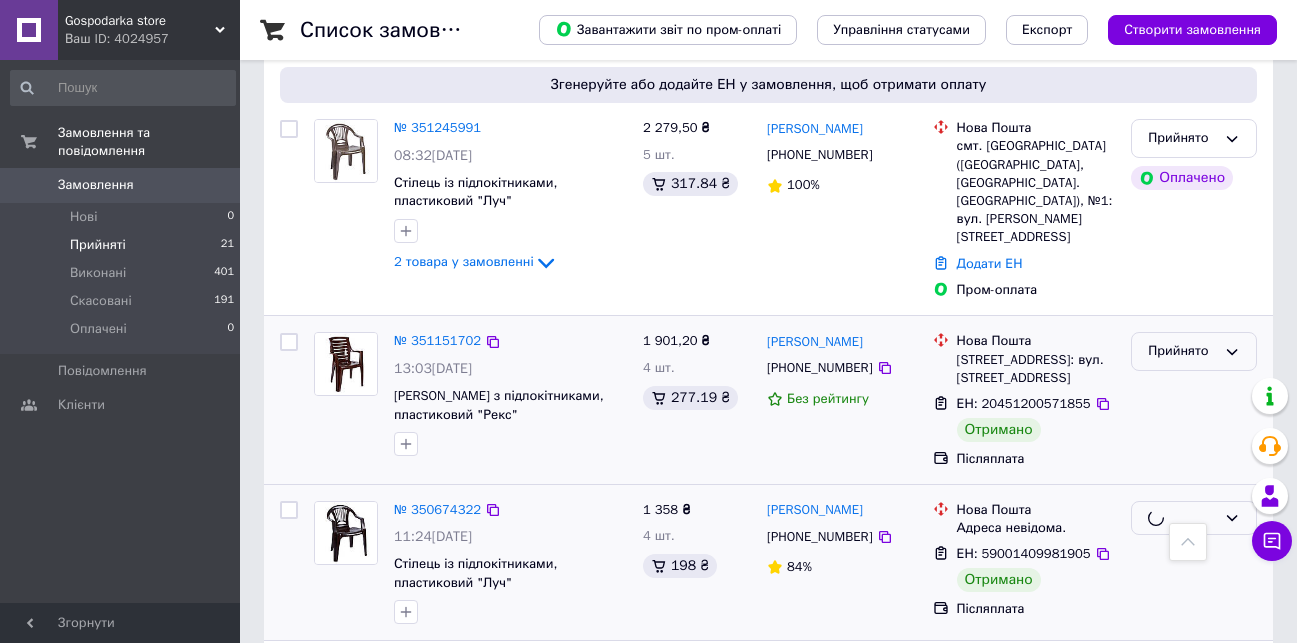 click on "Прийнято" at bounding box center [1182, 351] 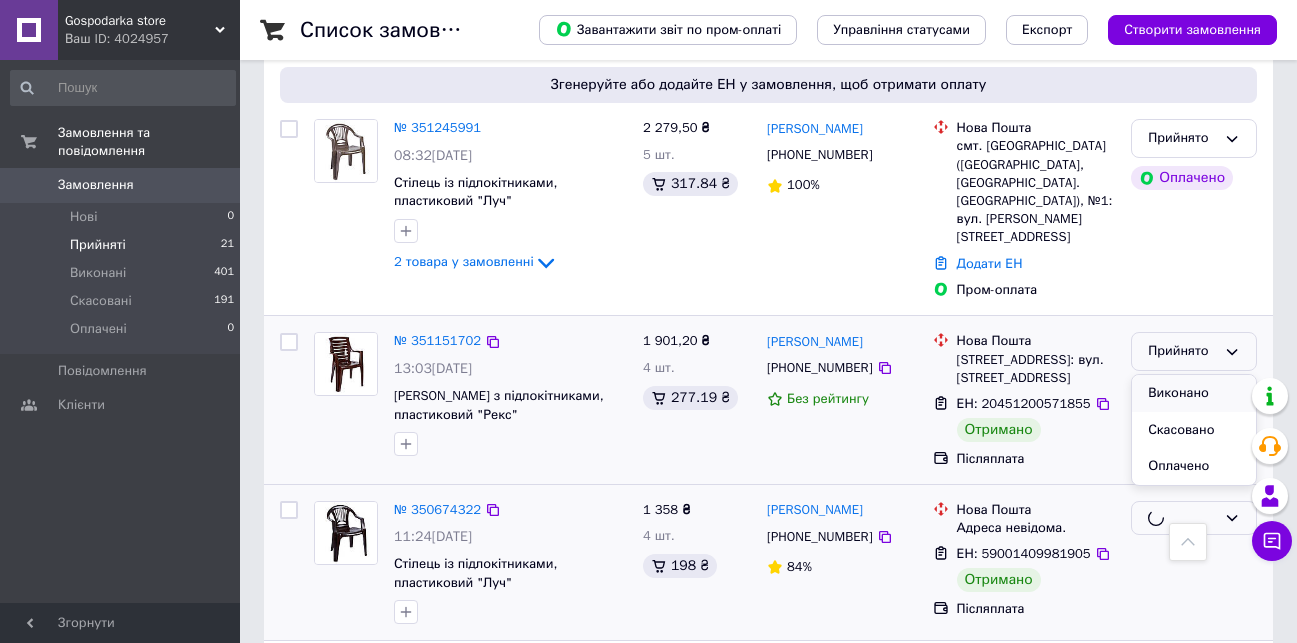 click on "Виконано" at bounding box center (1194, 393) 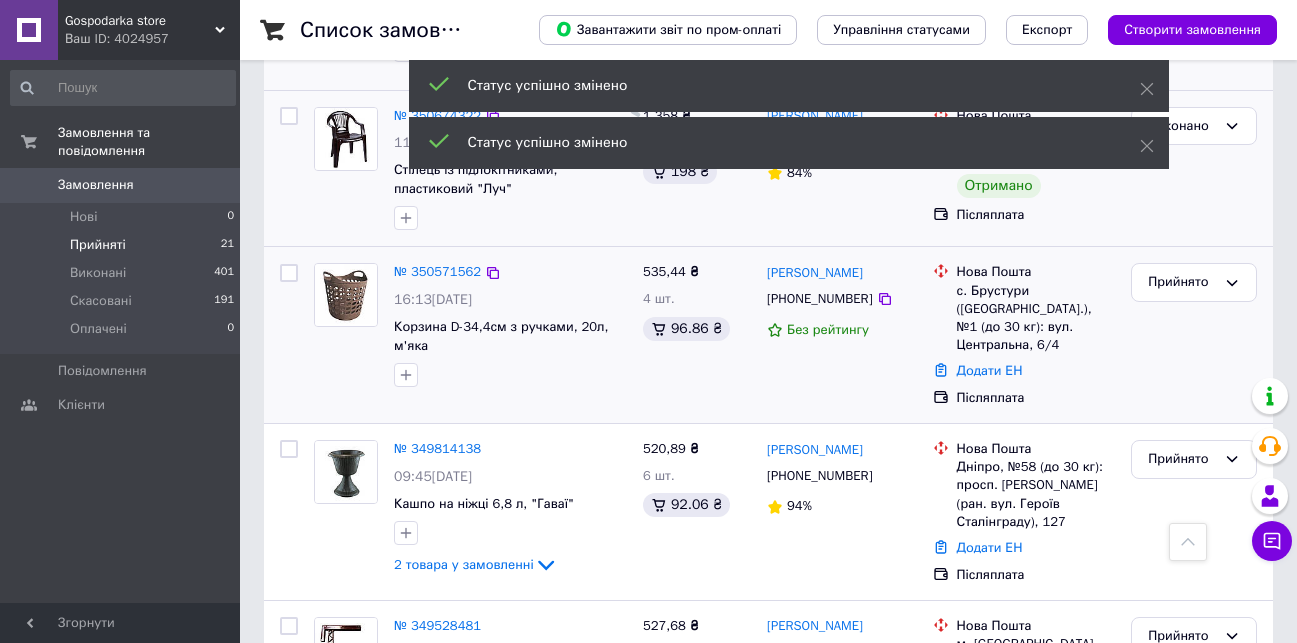 scroll, scrollTop: 2600, scrollLeft: 0, axis: vertical 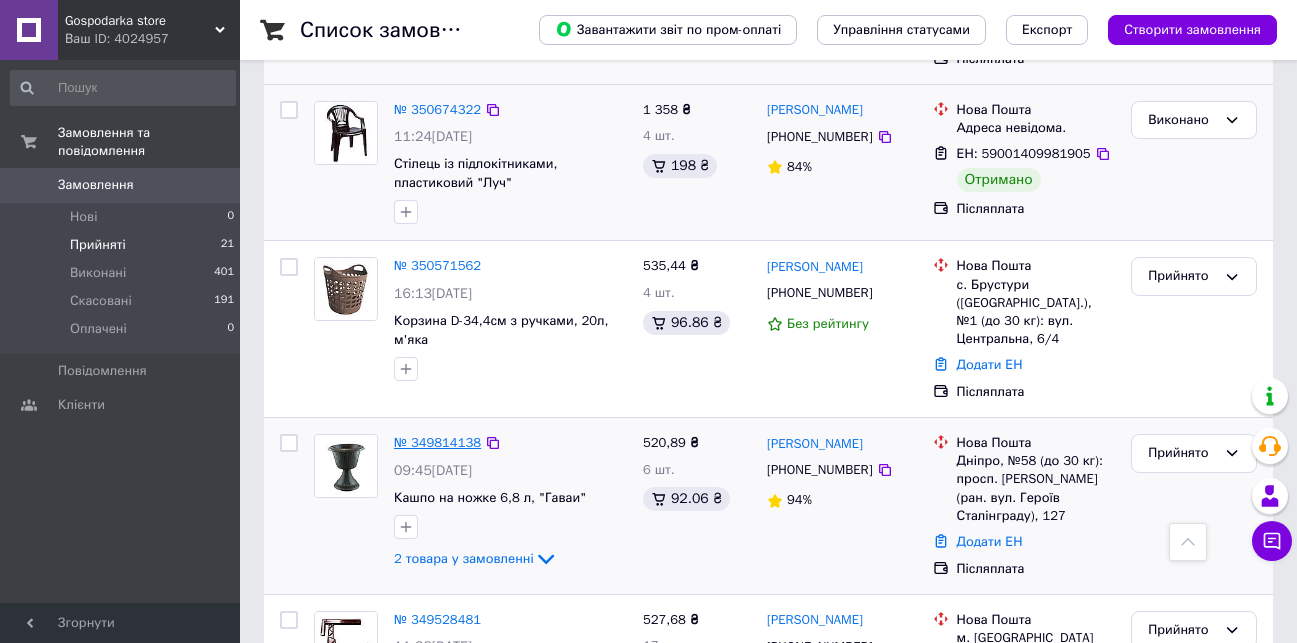 click on "№ 349814138" at bounding box center (437, 442) 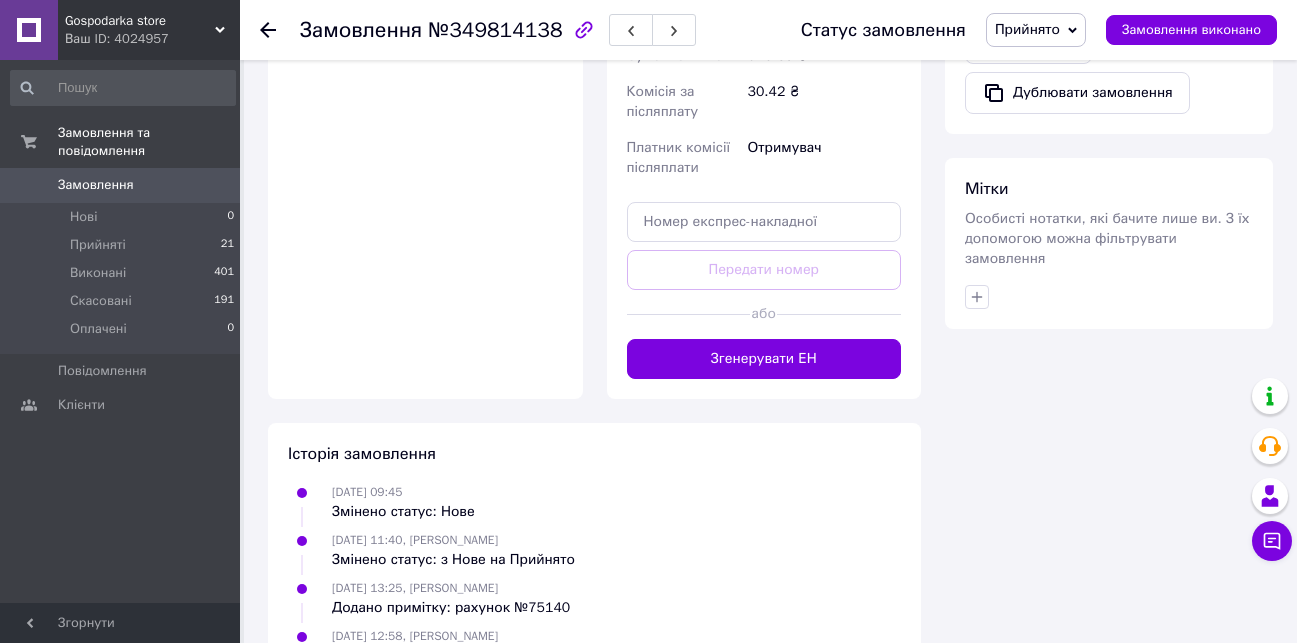 scroll, scrollTop: 1199, scrollLeft: 0, axis: vertical 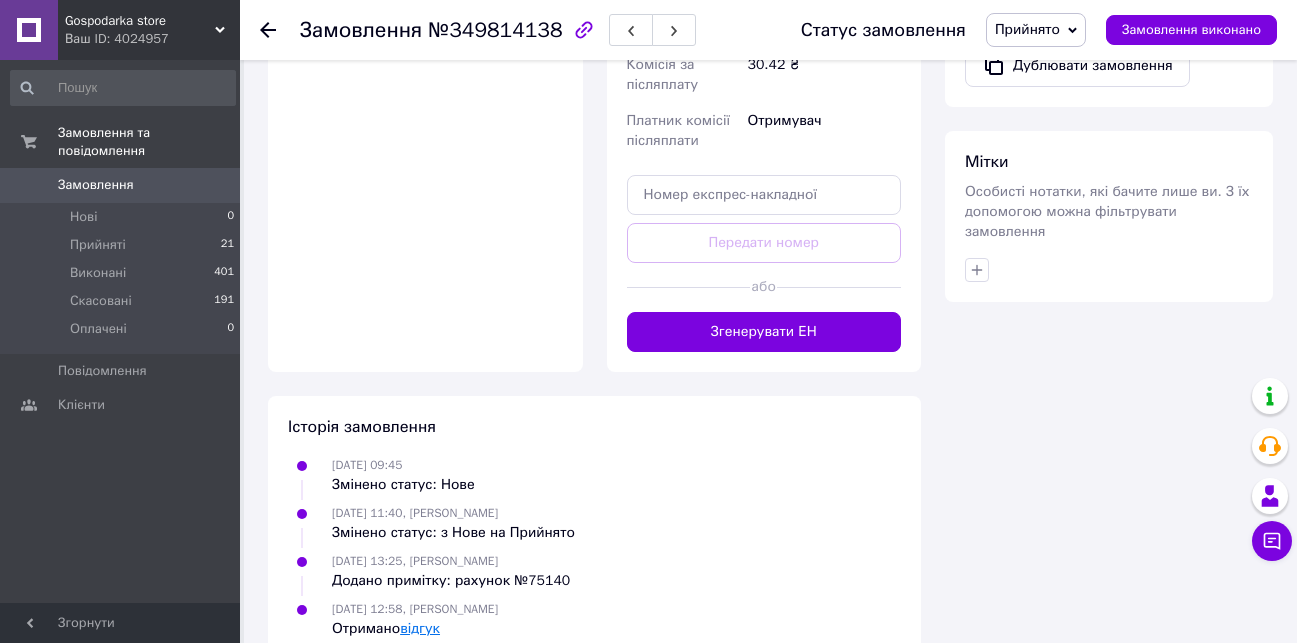 click on "відгук" at bounding box center (420, 628) 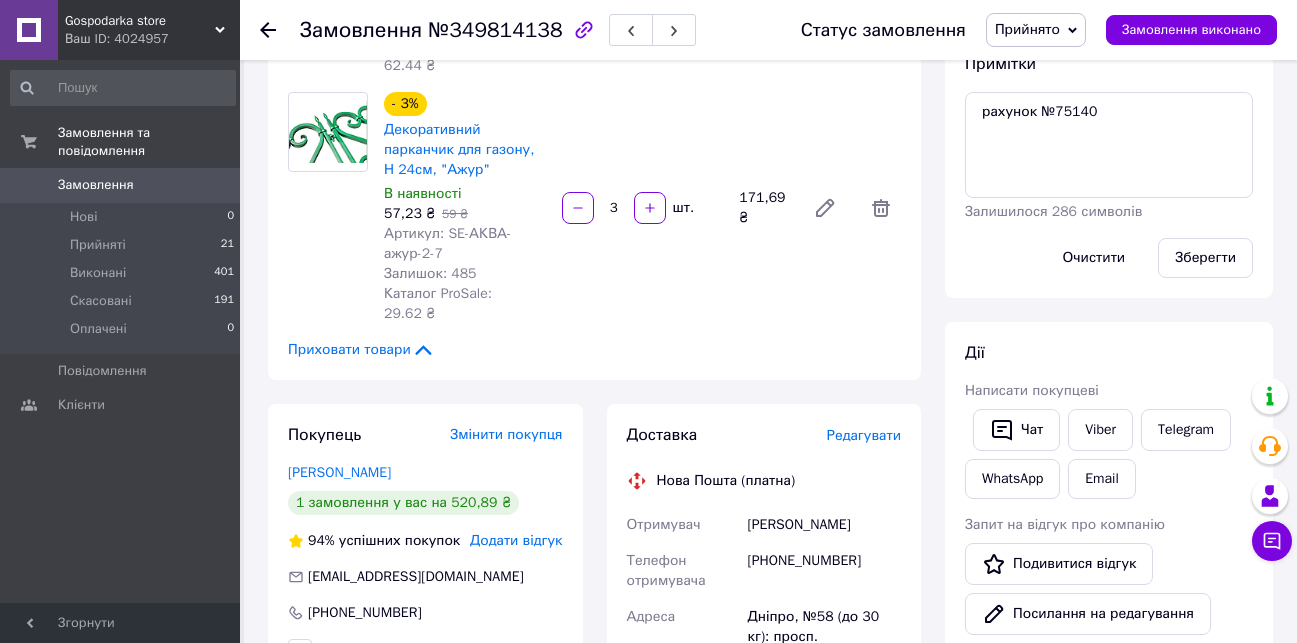 scroll, scrollTop: 0, scrollLeft: 0, axis: both 